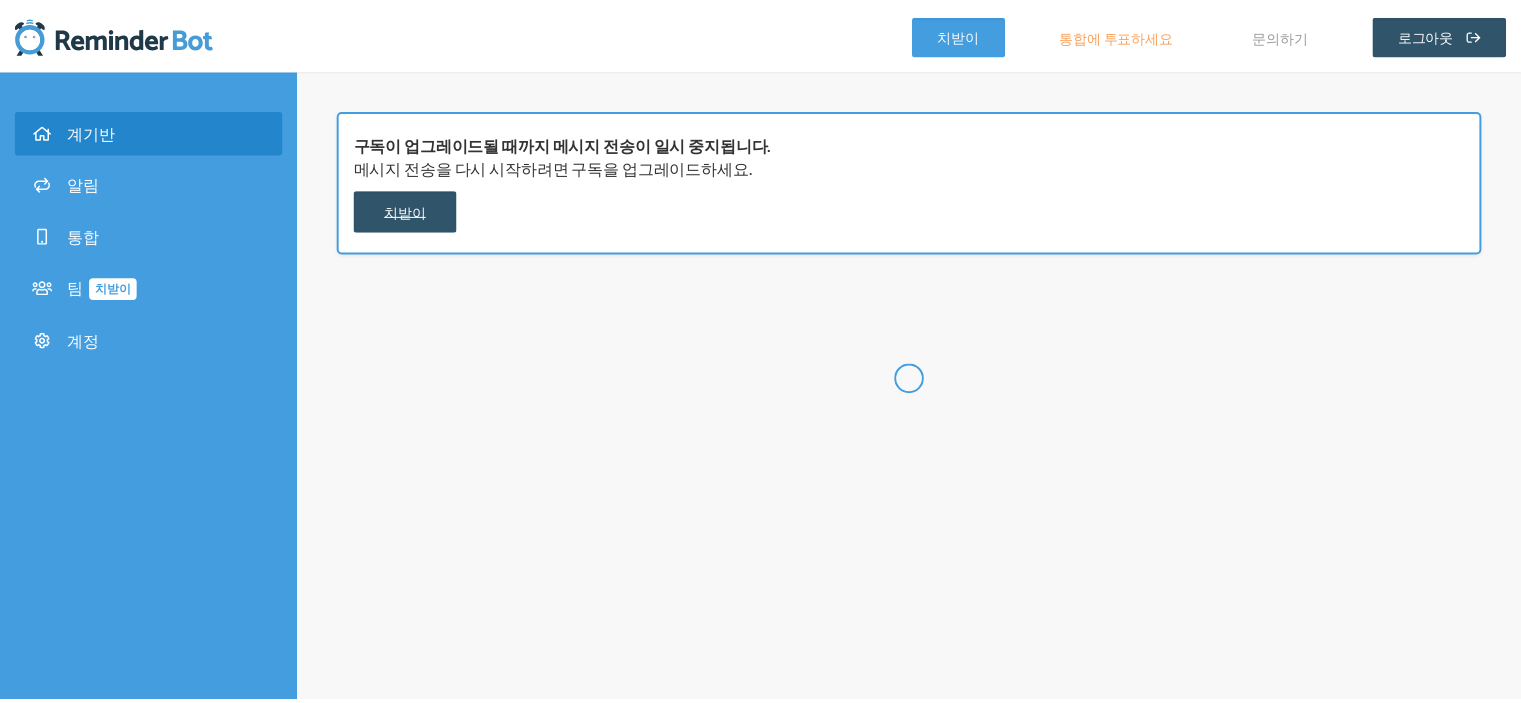 scroll, scrollTop: 0, scrollLeft: 0, axis: both 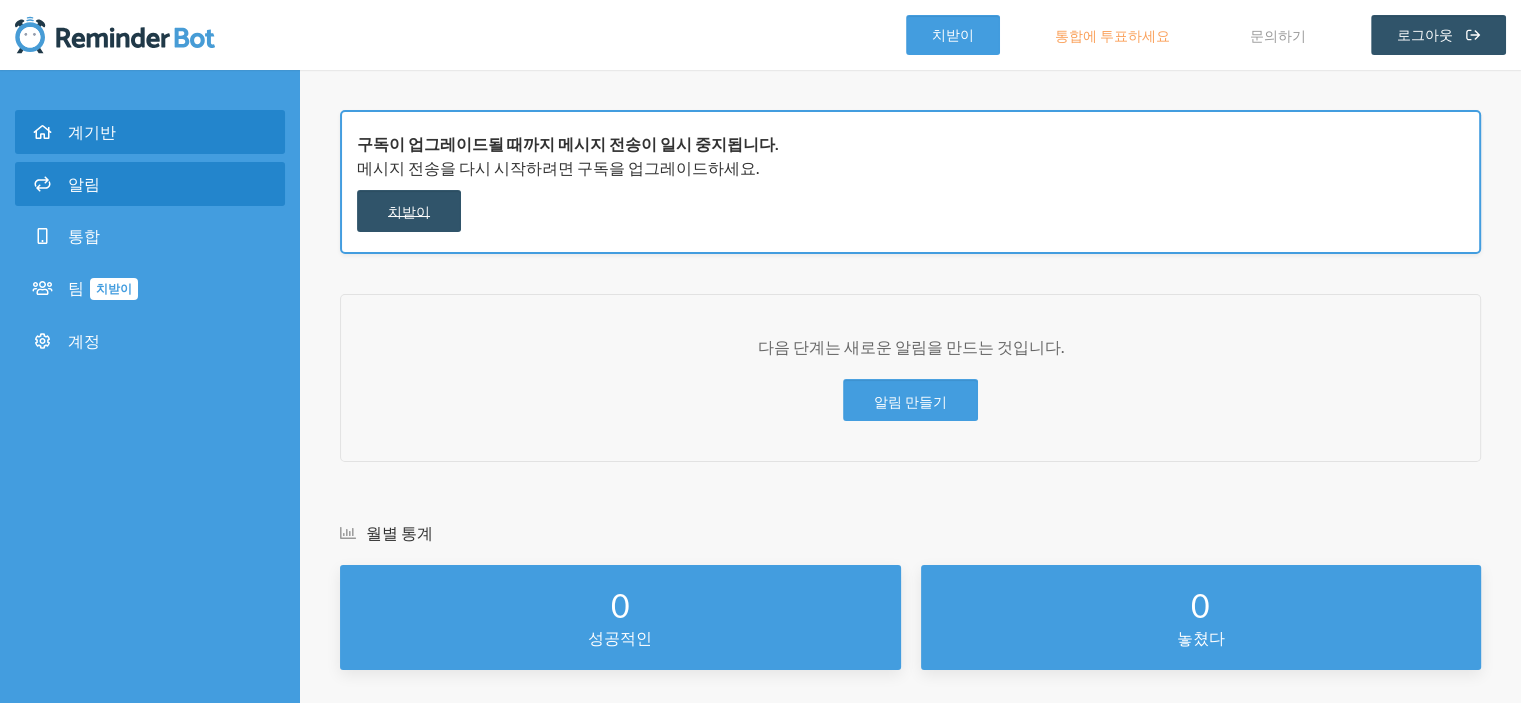 click on "알림" at bounding box center [150, 184] 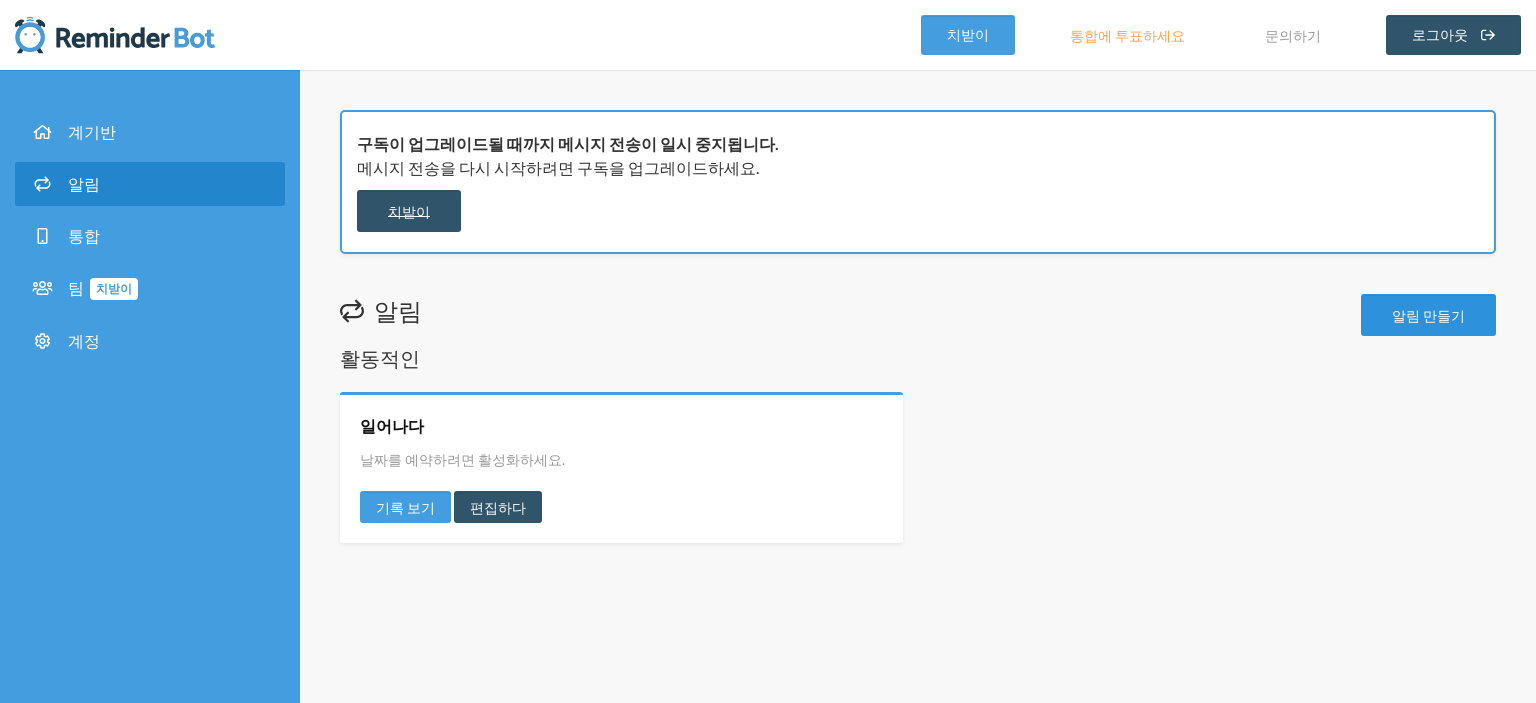 click on "알림 만들기" at bounding box center [1428, 315] 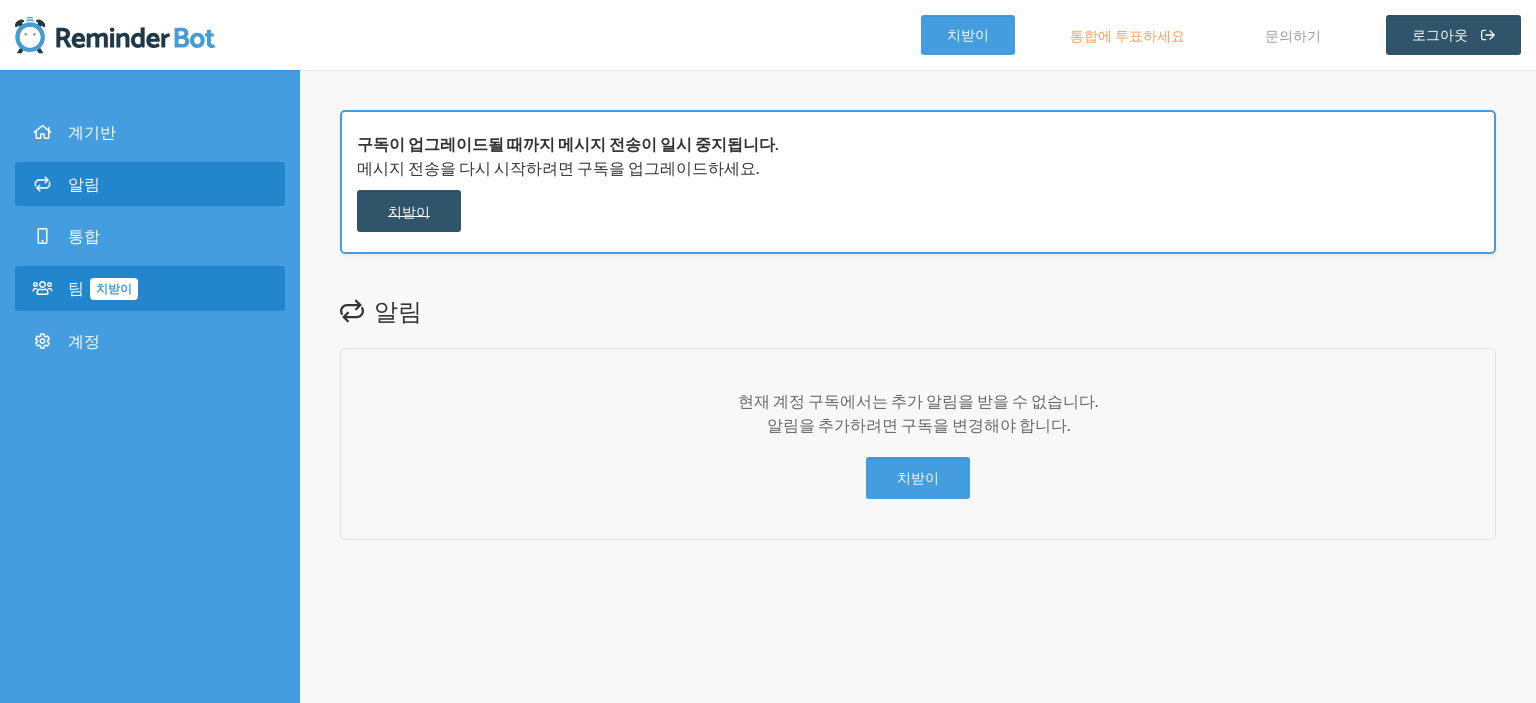 click on "팀 치받이" at bounding box center [150, 288] 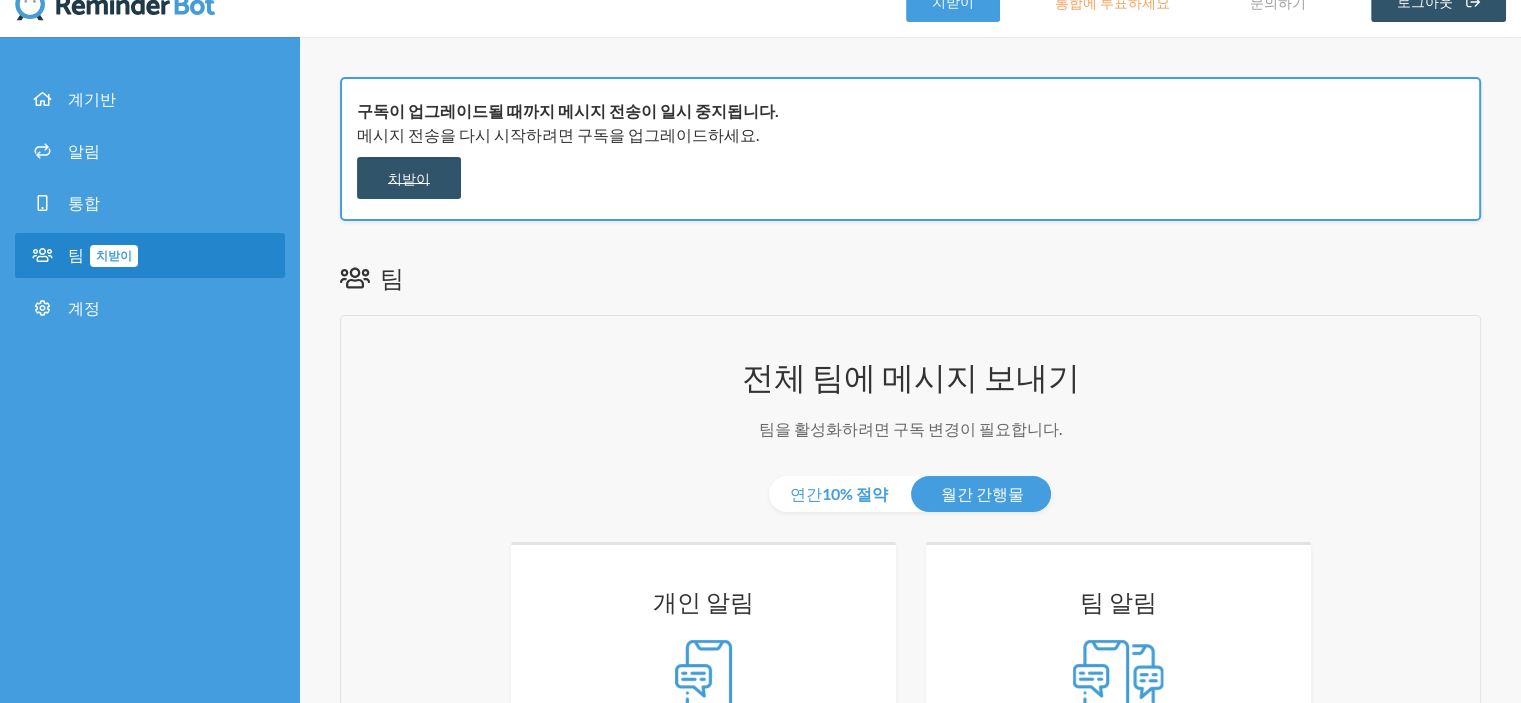scroll, scrollTop: 0, scrollLeft: 0, axis: both 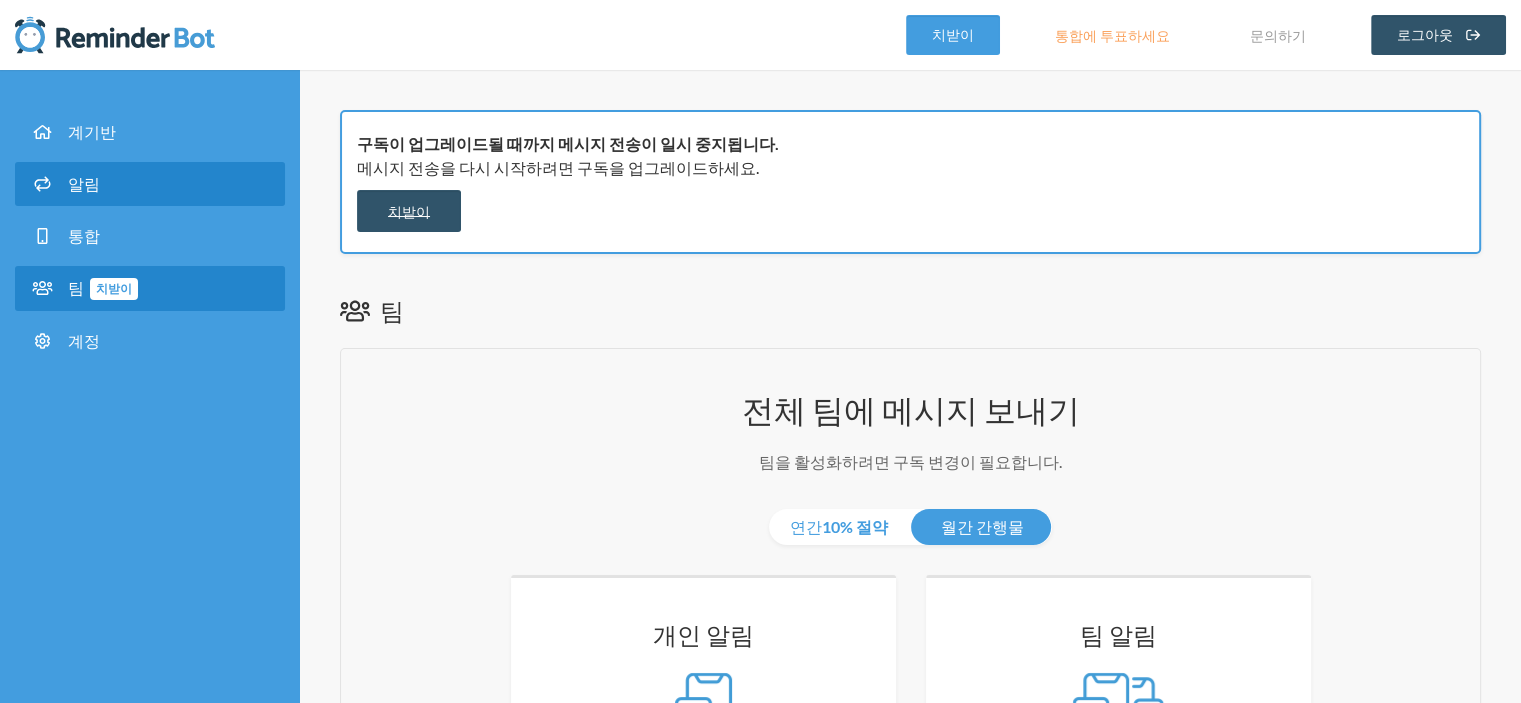 click on "알림" at bounding box center (84, 183) 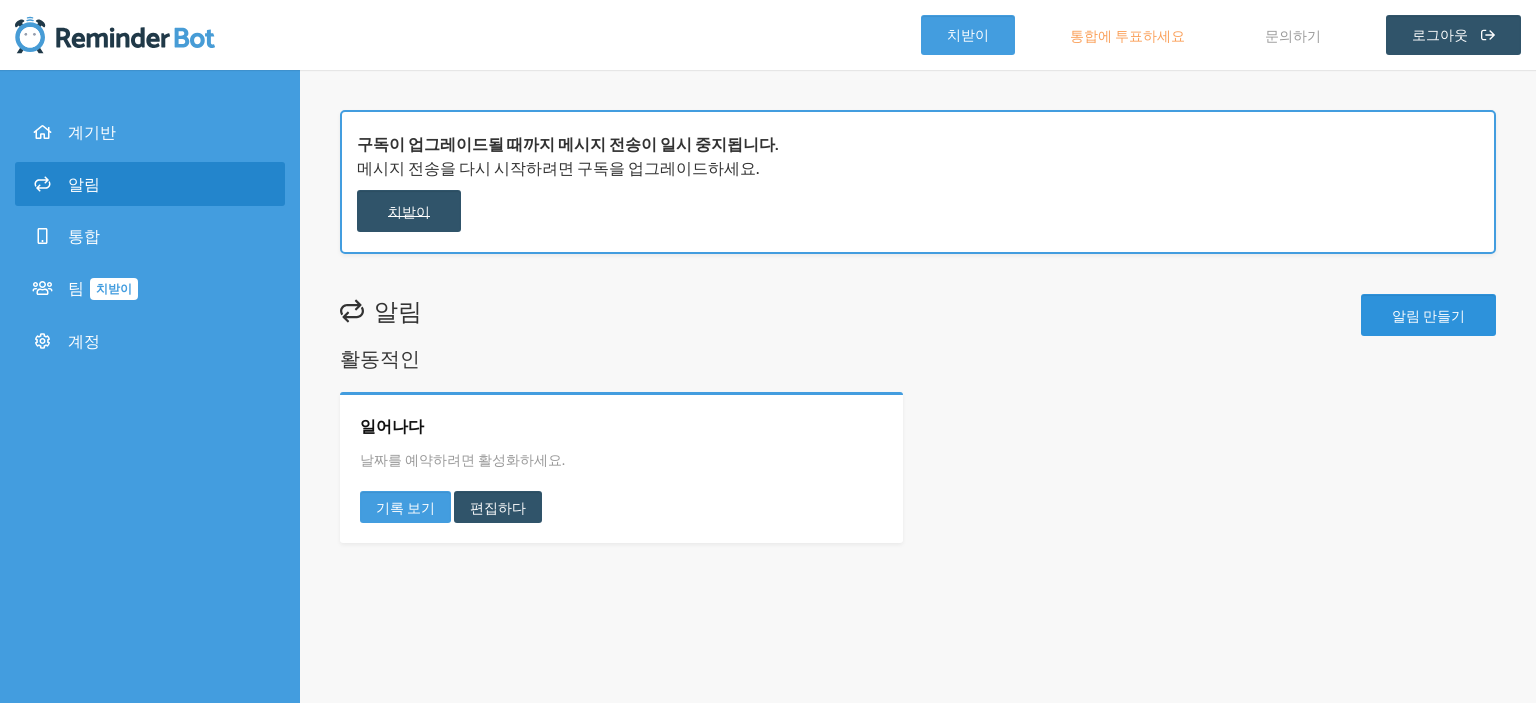 click on "알림 만들기" at bounding box center (1428, 315) 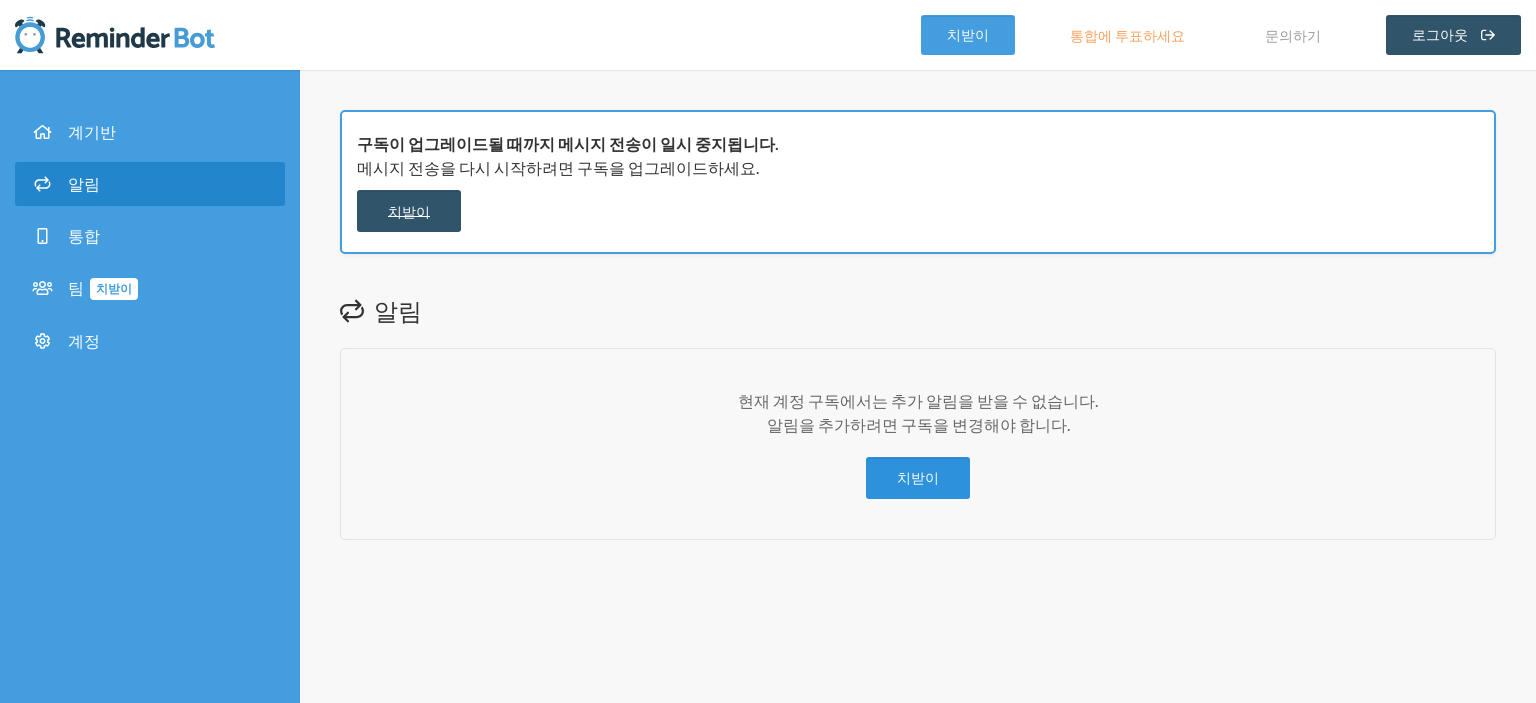 click on "치받이" at bounding box center (918, 478) 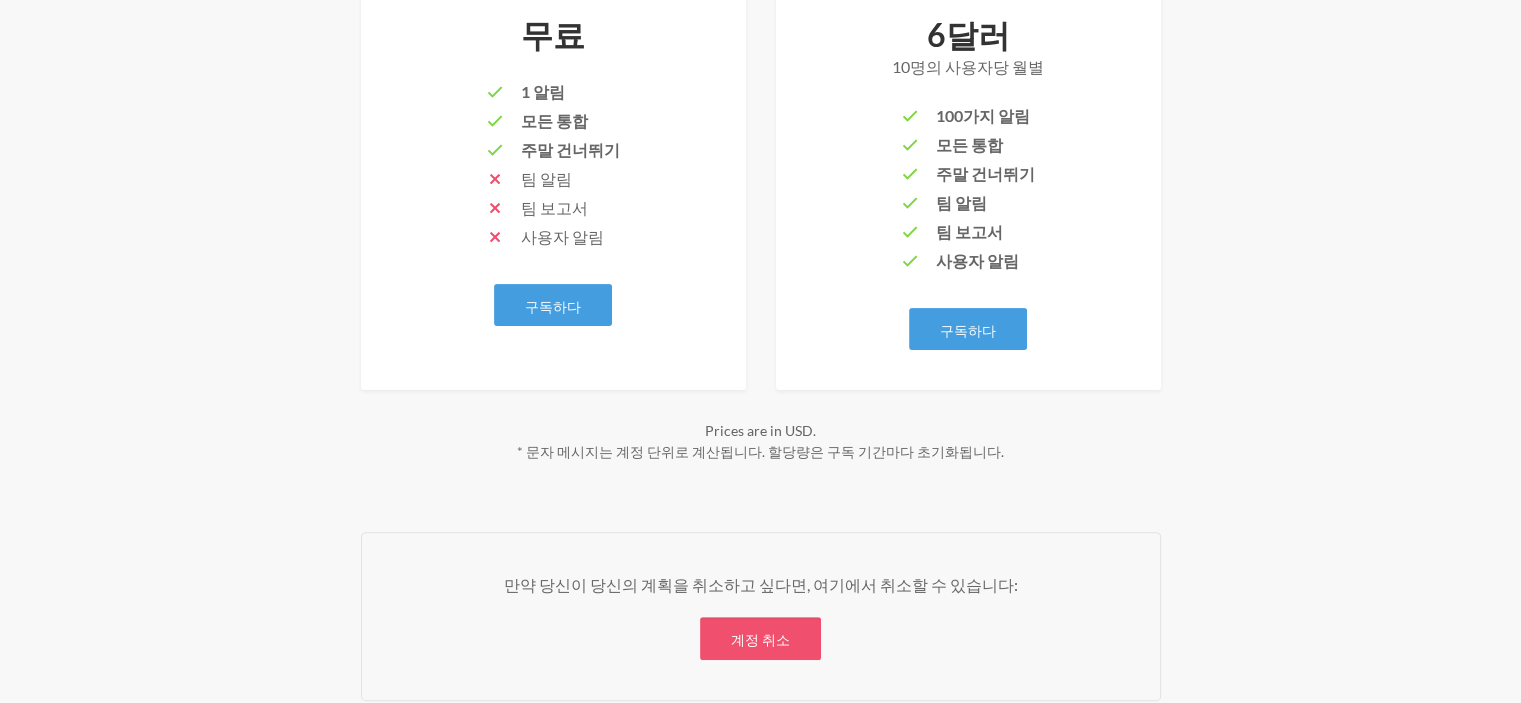 scroll, scrollTop: 619, scrollLeft: 0, axis: vertical 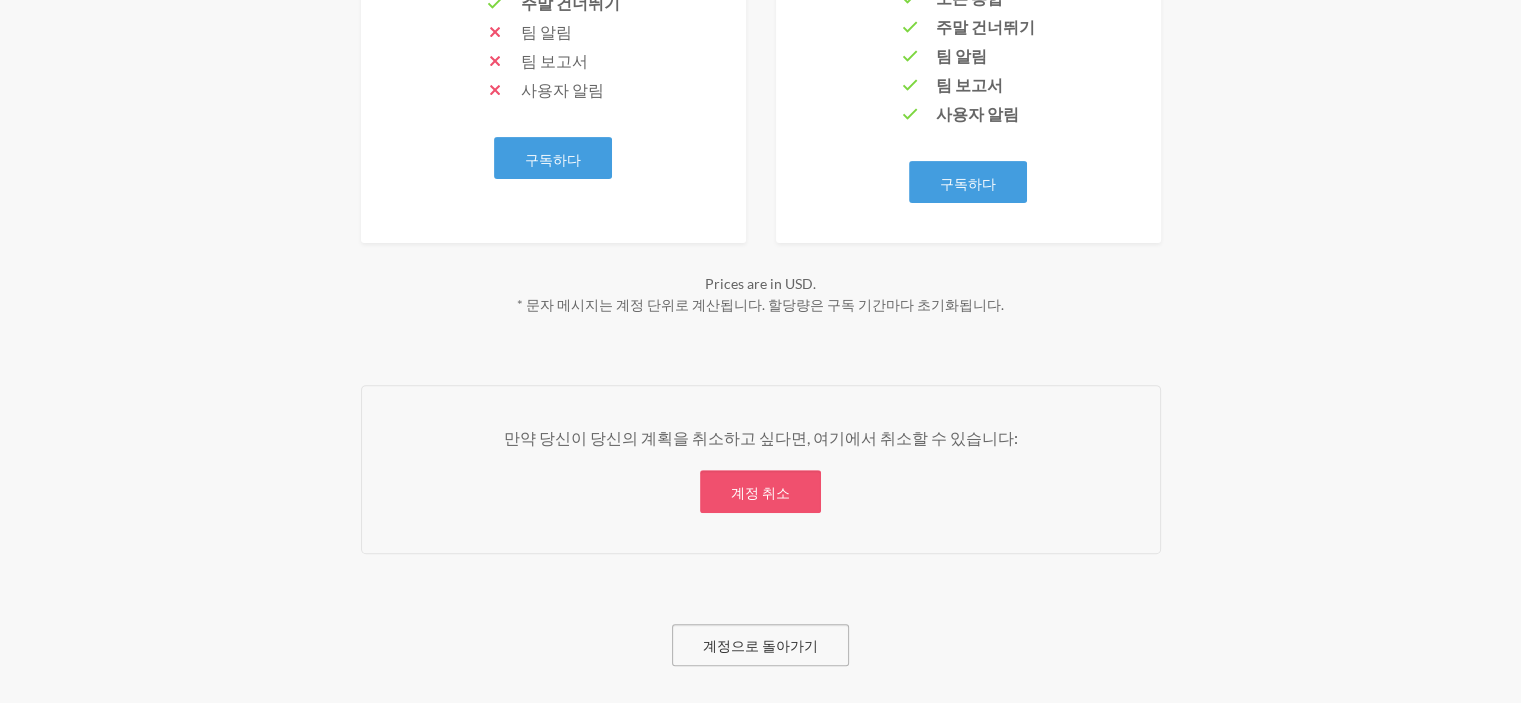 click on "계정으로 돌아가기" at bounding box center (760, 645) 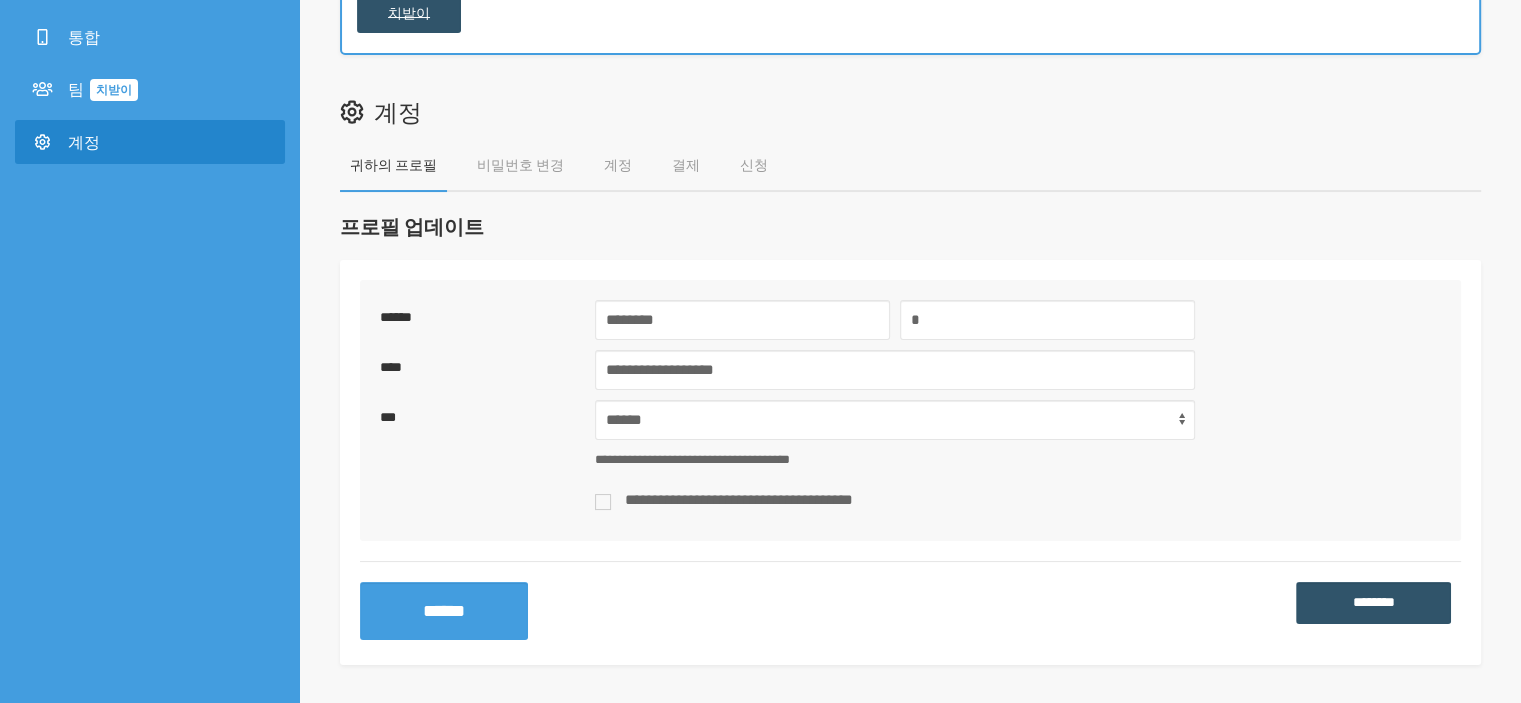 scroll, scrollTop: 0, scrollLeft: 0, axis: both 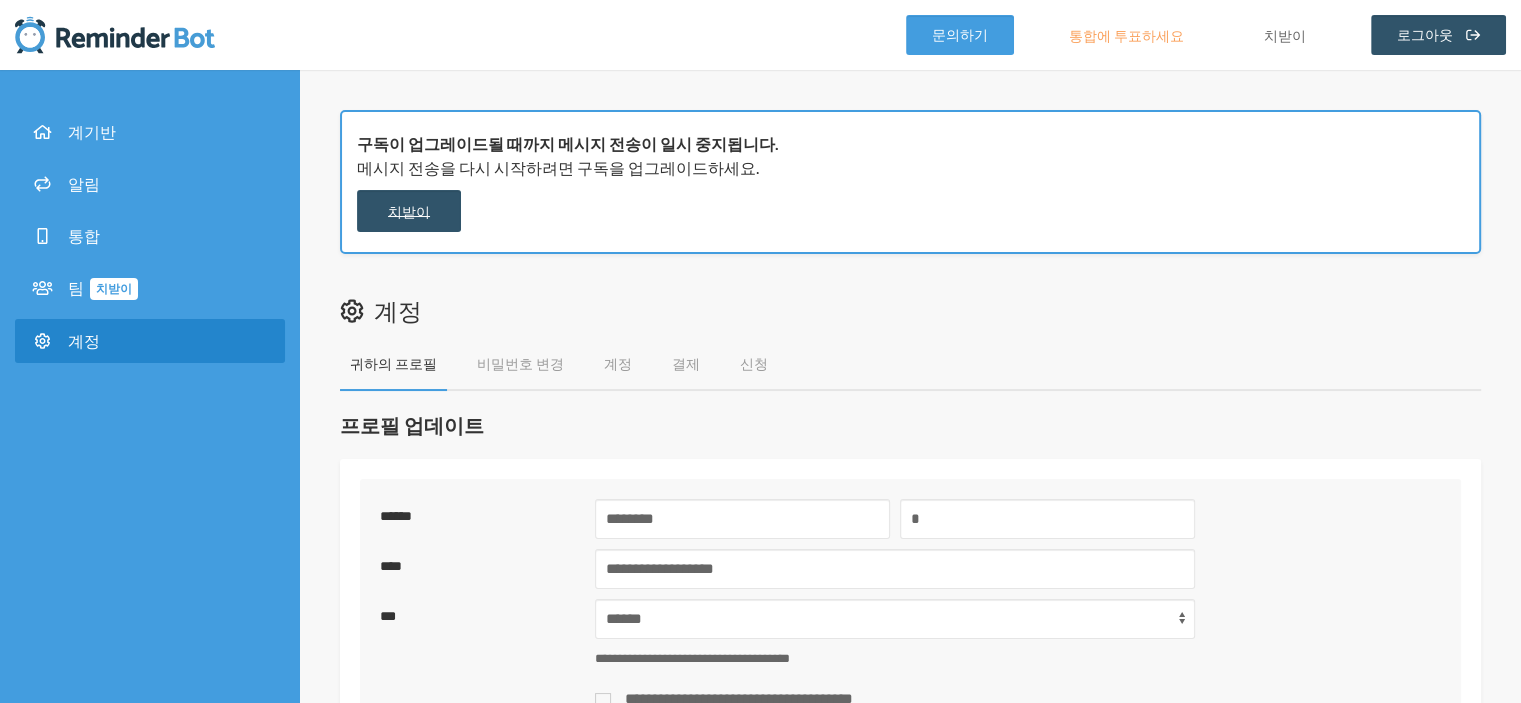 click on "치받이" at bounding box center [1285, 35] 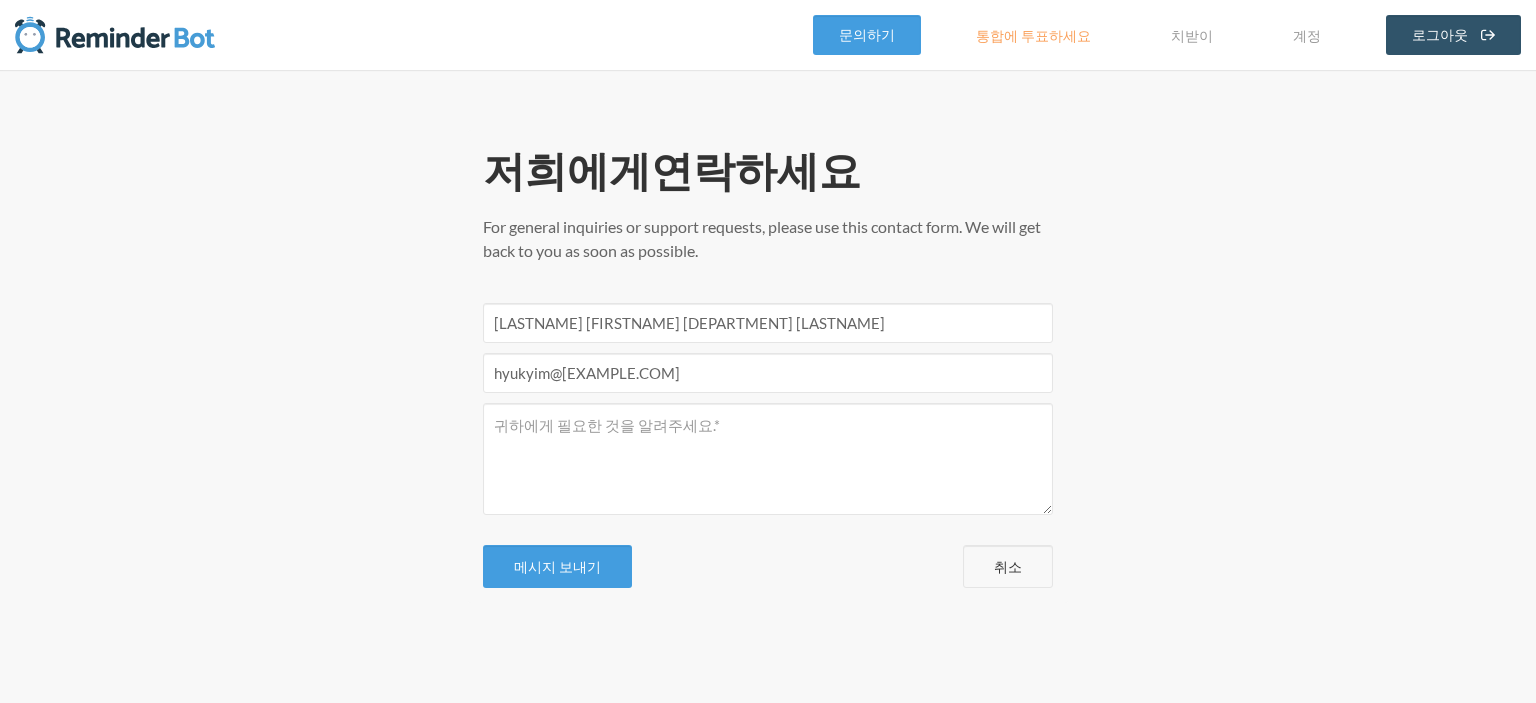 click at bounding box center [115, 35] 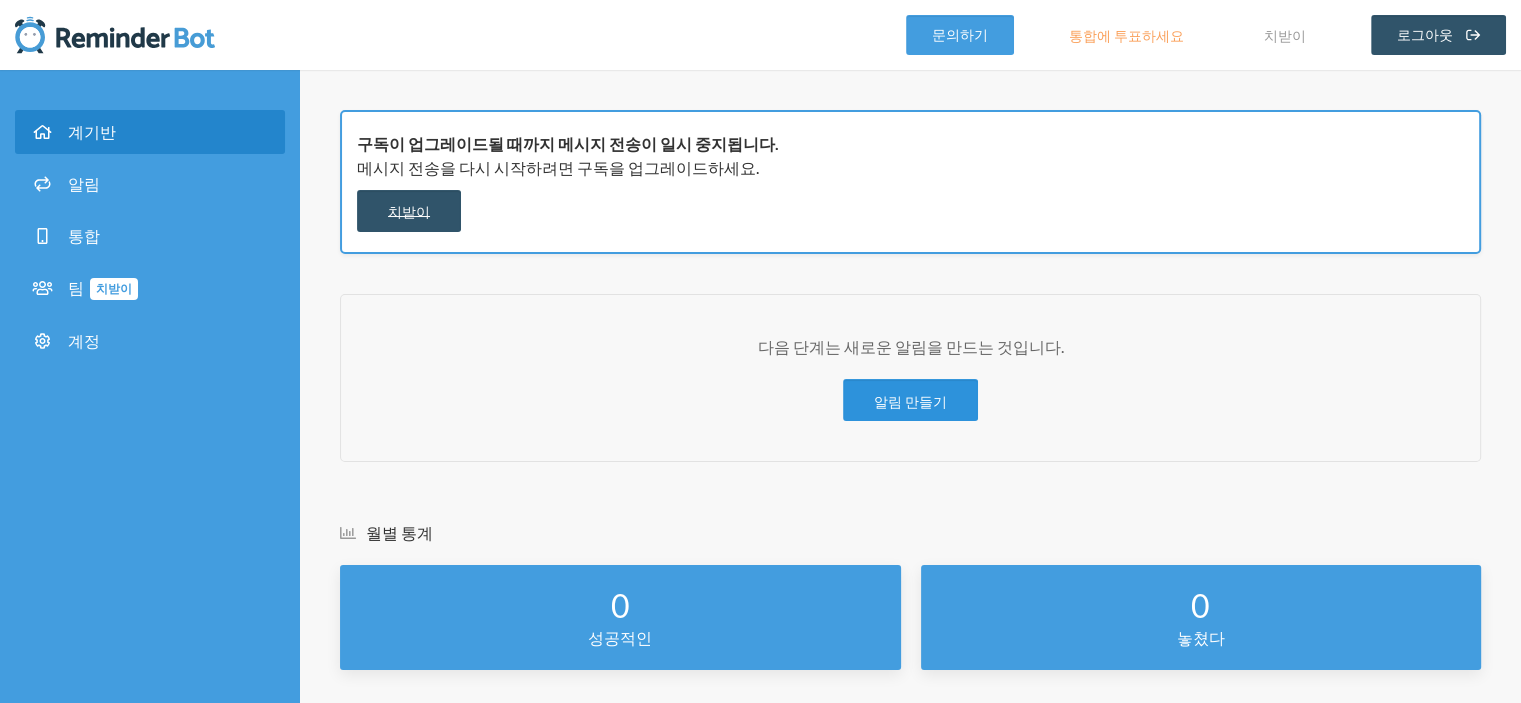 click on "알림 만들기" at bounding box center (910, 400) 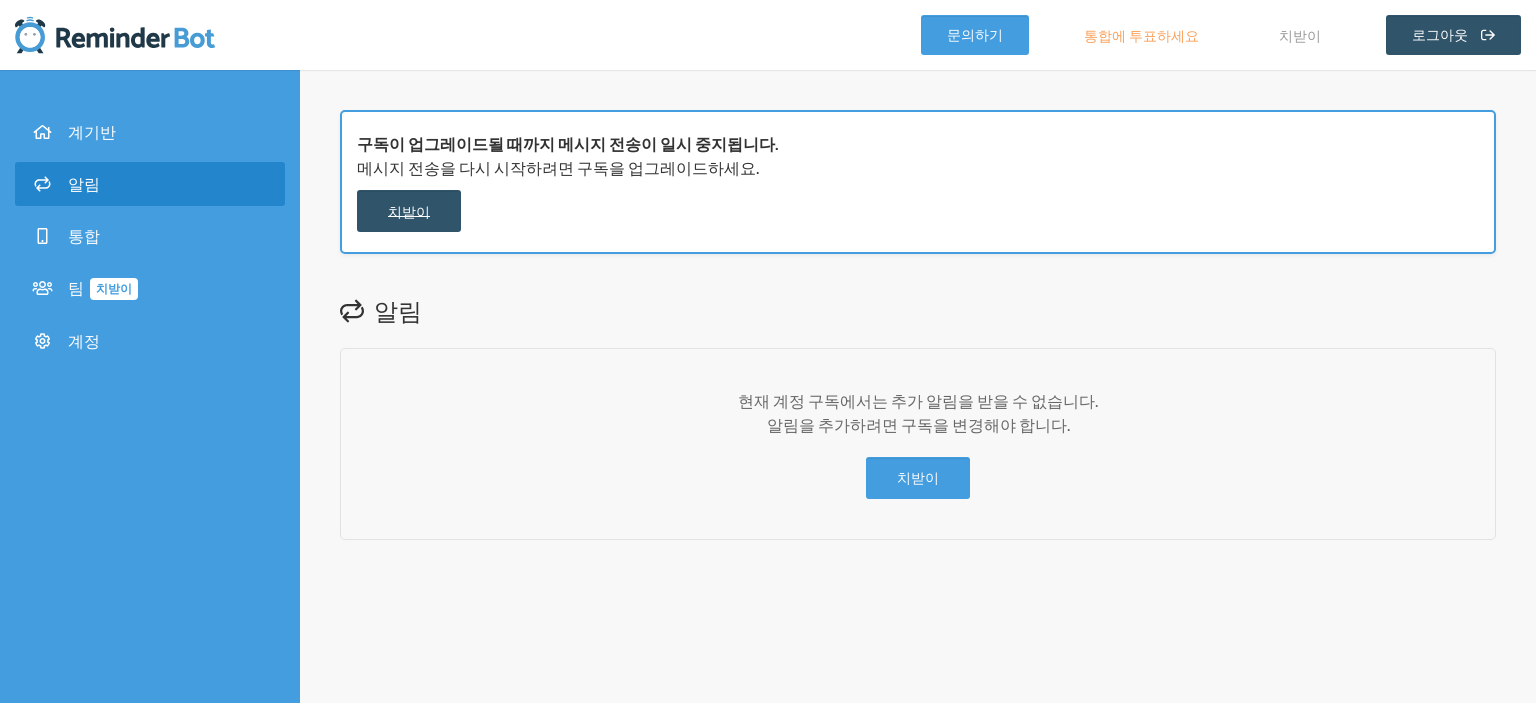 drag, startPoint x: 412, startPoint y: 140, endPoint x: 691, endPoint y: 176, distance: 281.313 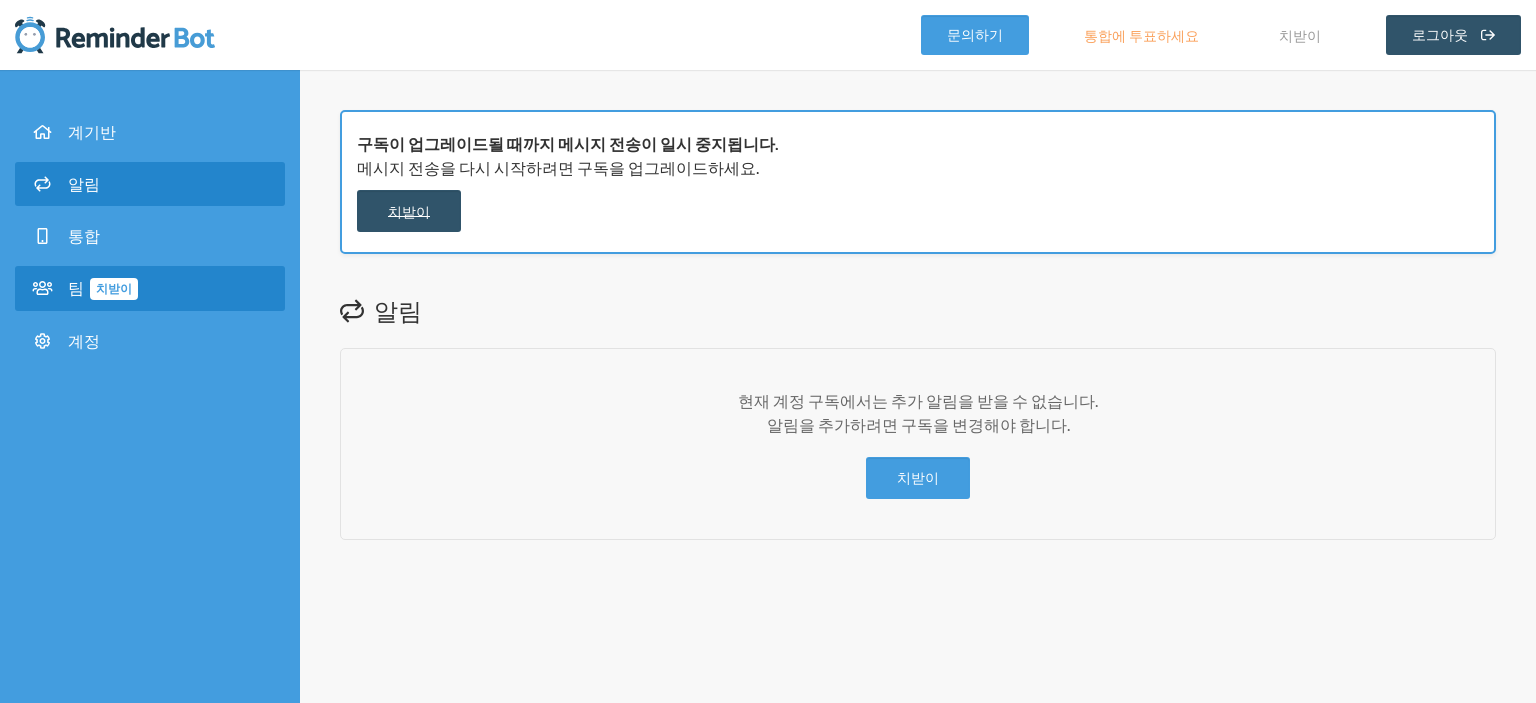 click on "치받이" at bounding box center (114, 288) 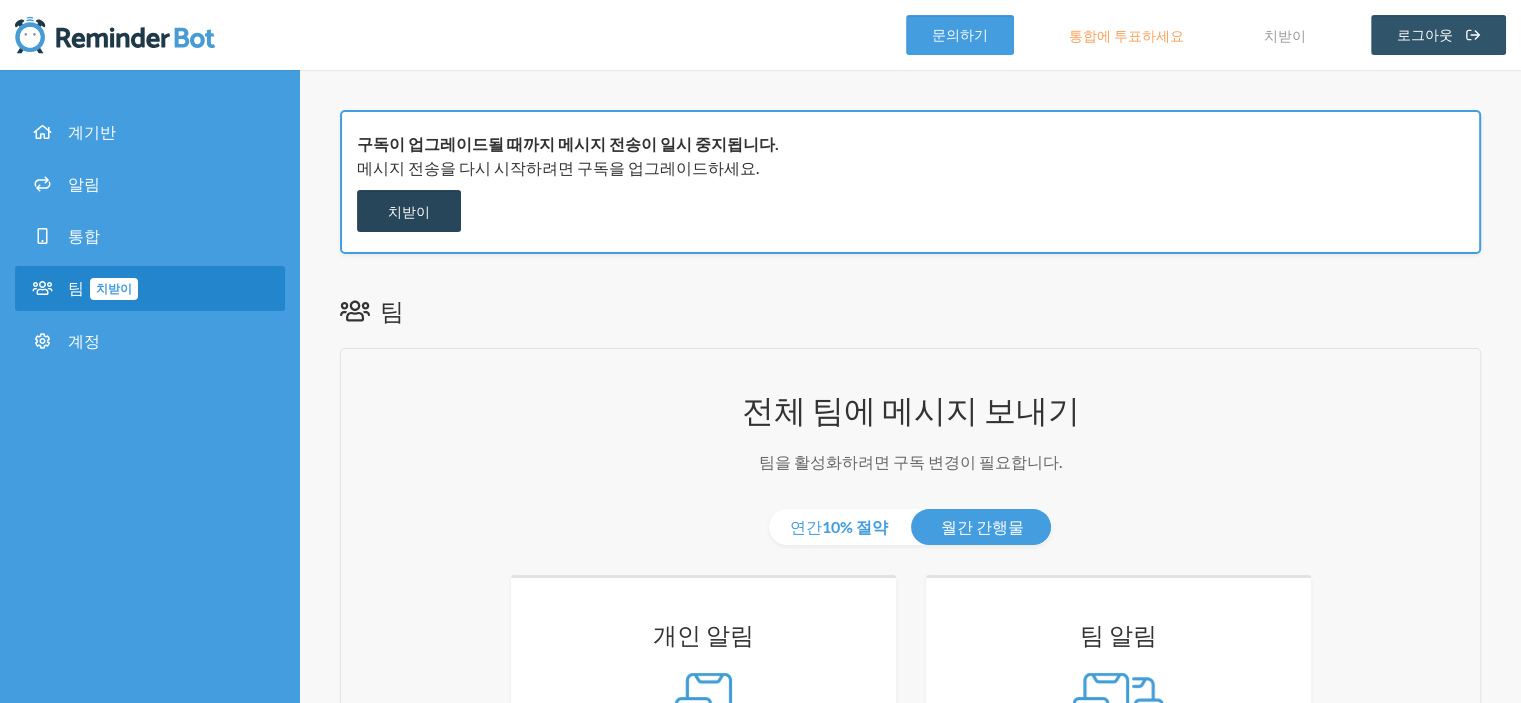click on "치받이" at bounding box center [409, 211] 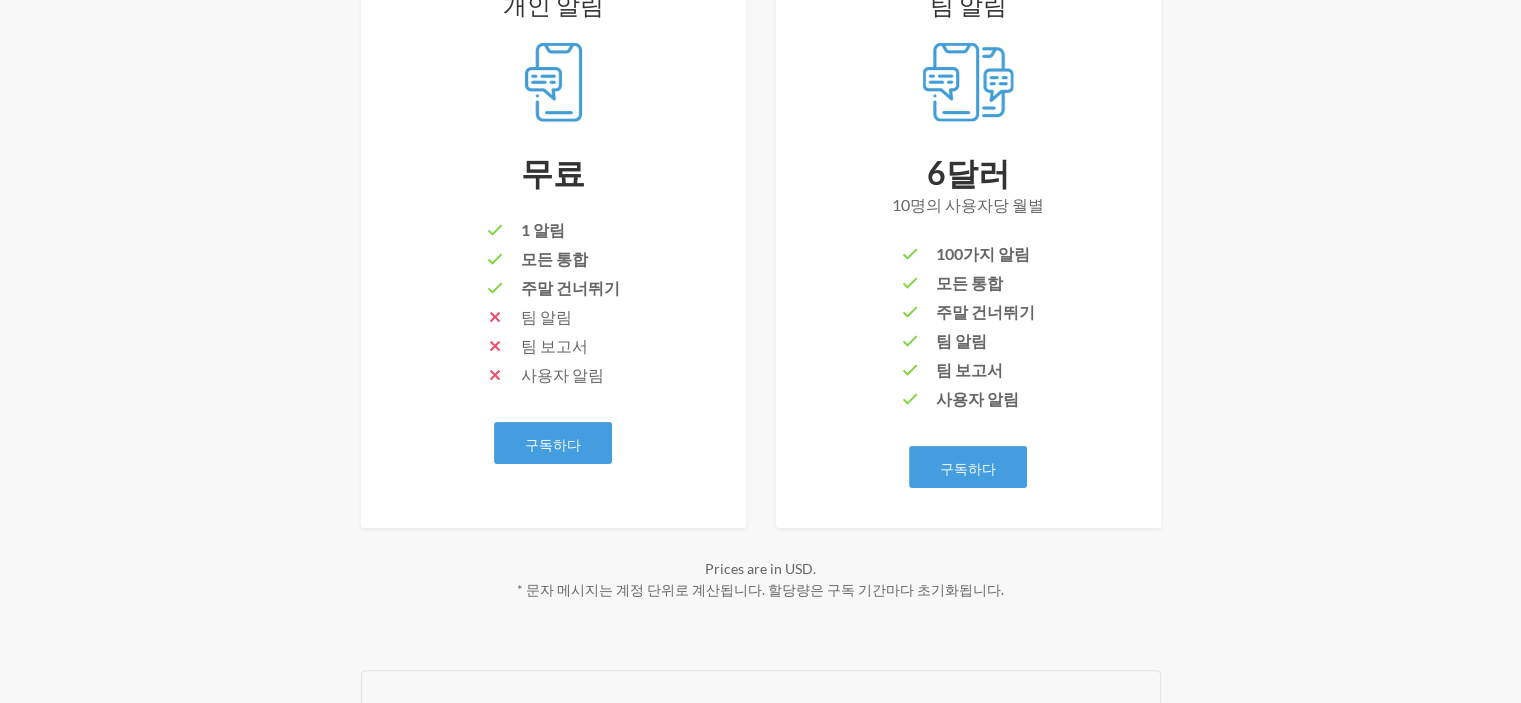 scroll, scrollTop: 300, scrollLeft: 0, axis: vertical 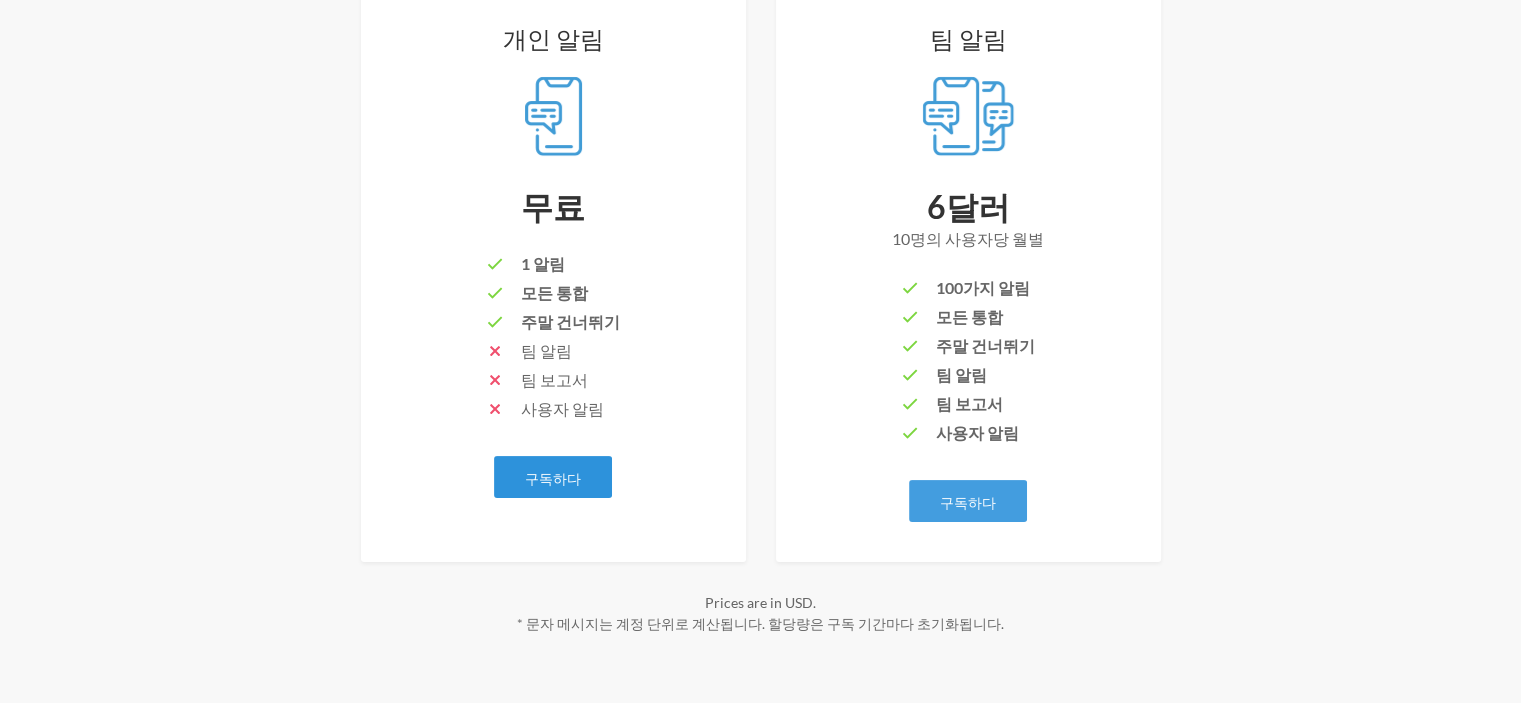 click on "구독하다" at bounding box center [553, 477] 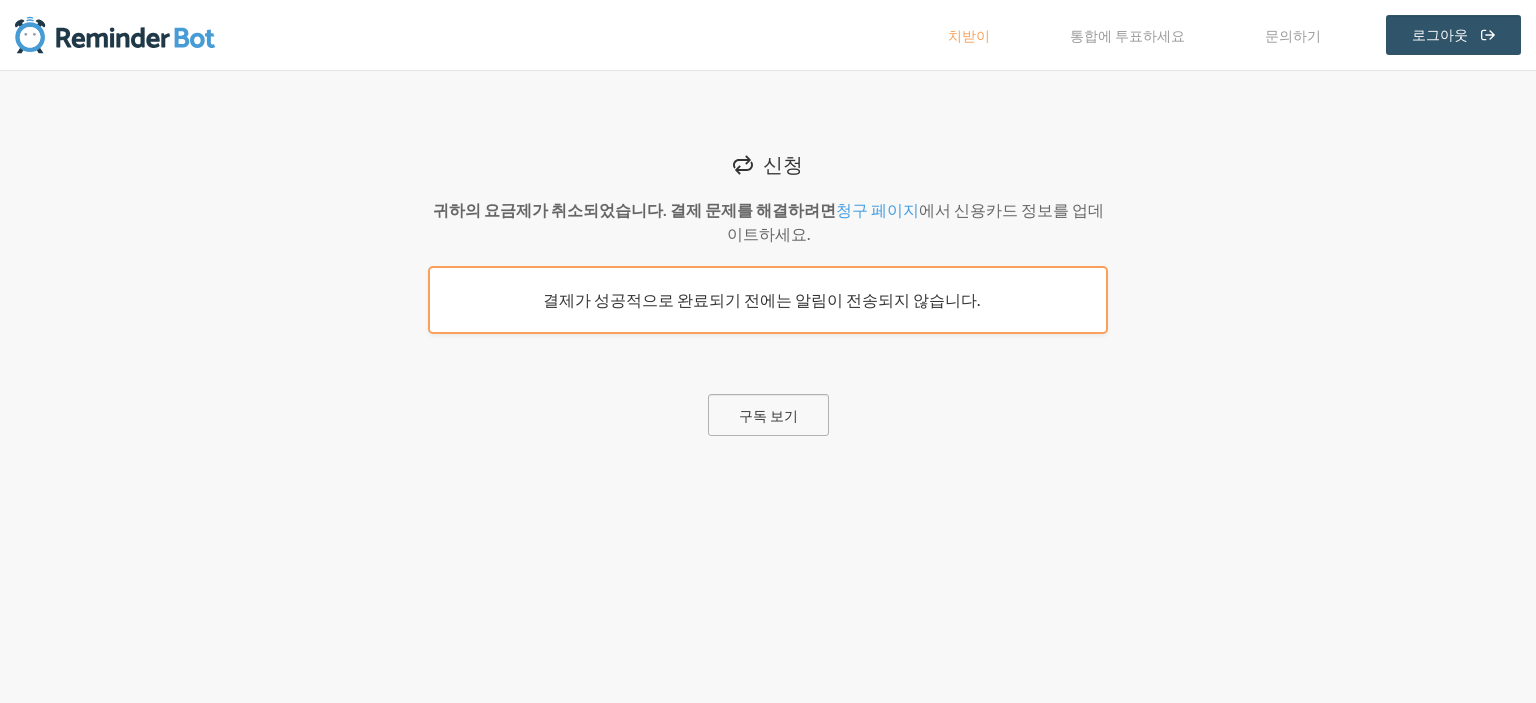 click on "구독 보기" at bounding box center [768, 415] 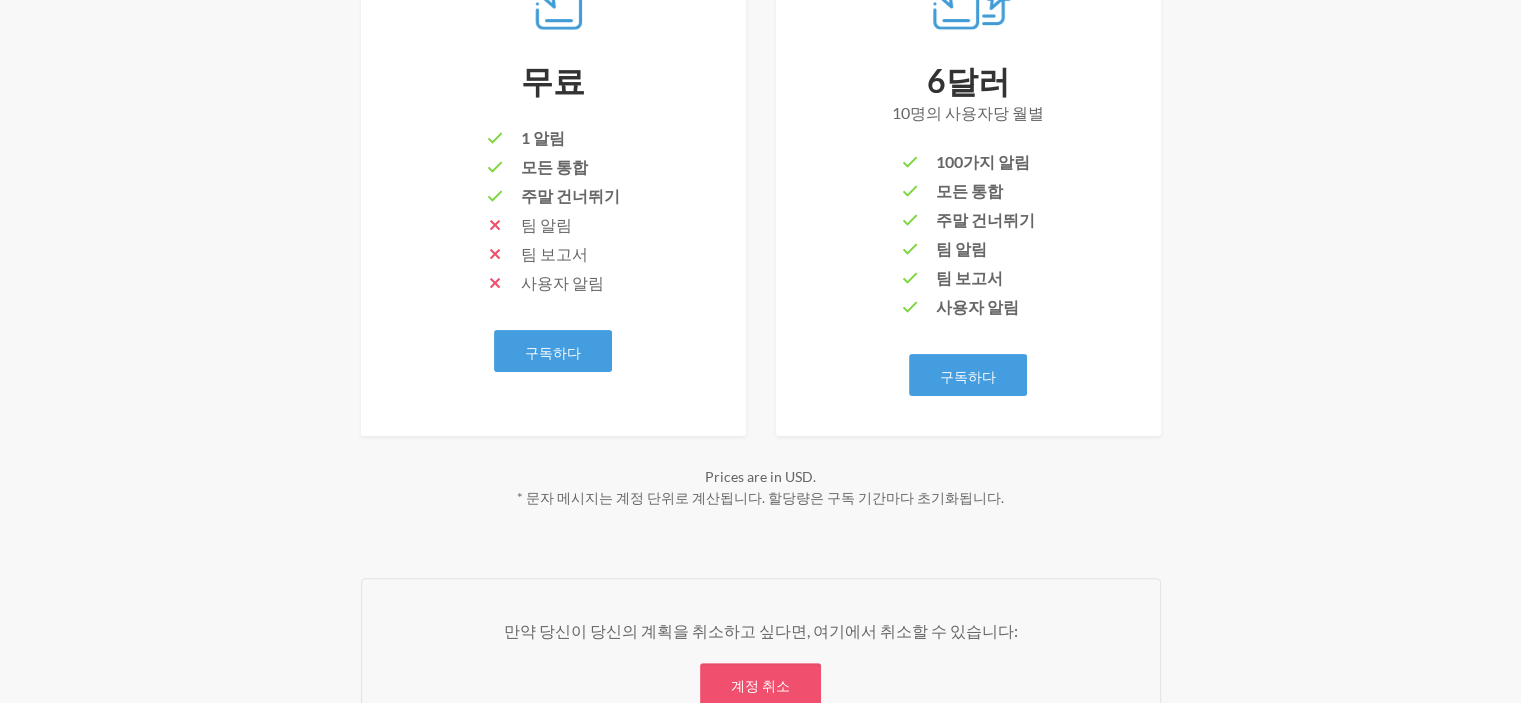 scroll, scrollTop: 319, scrollLeft: 0, axis: vertical 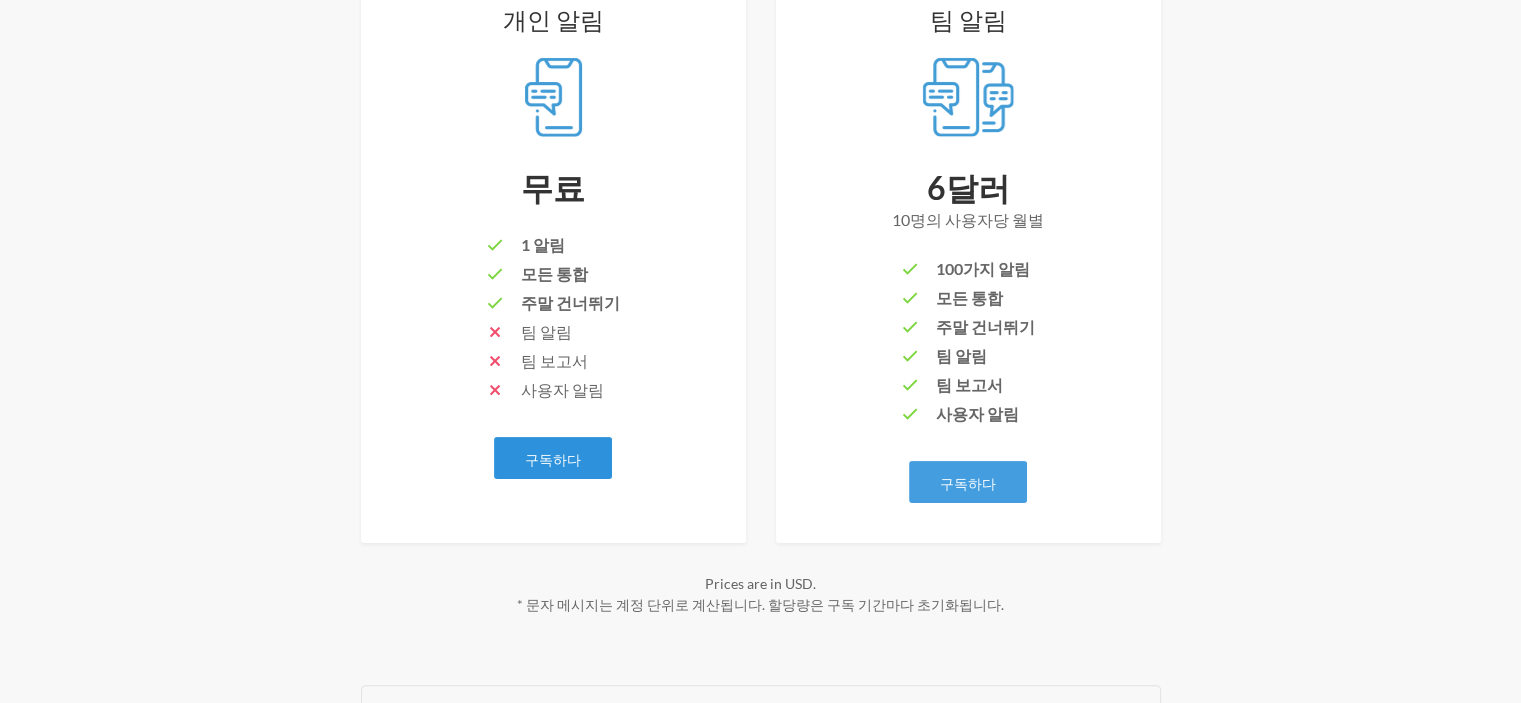 click on "구독하다" at bounding box center (553, 458) 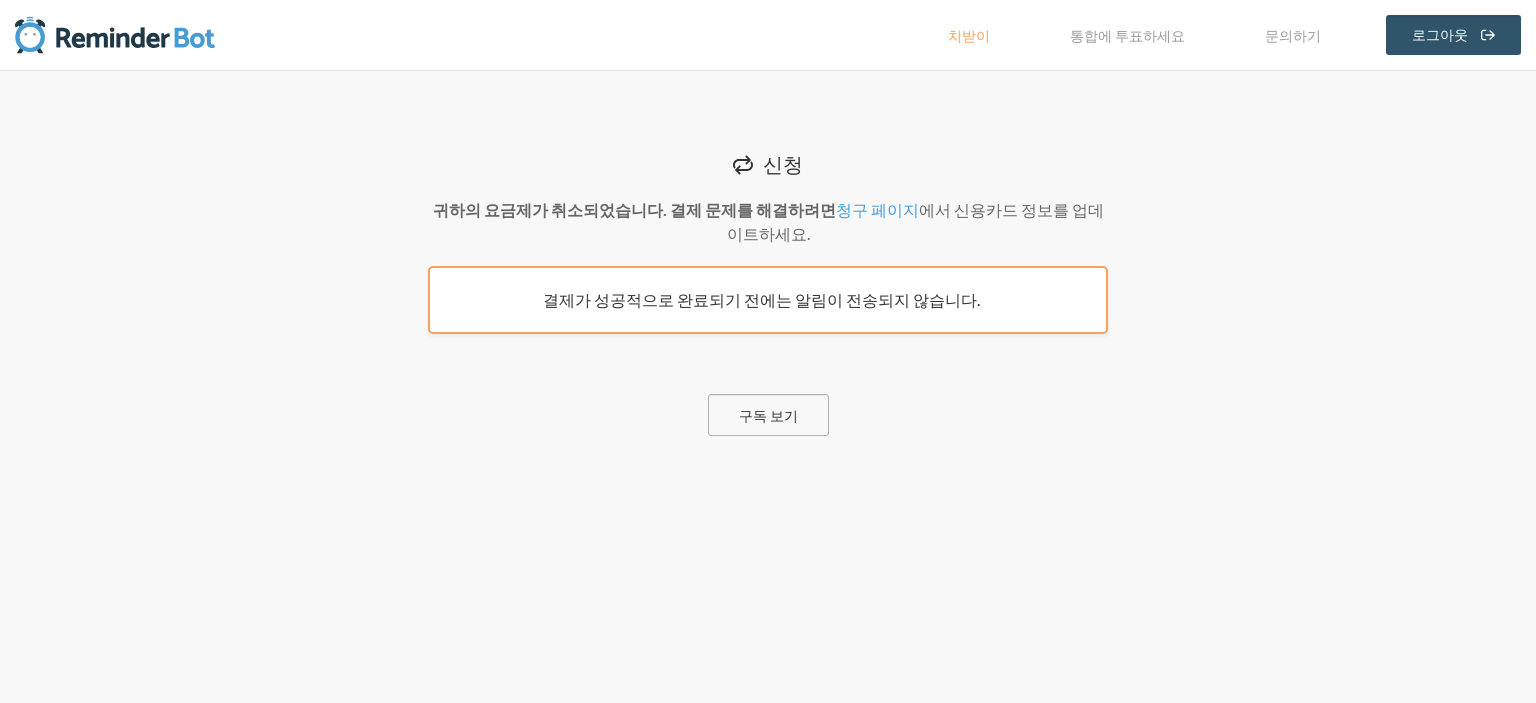 click on "구독 보기" at bounding box center (768, 415) 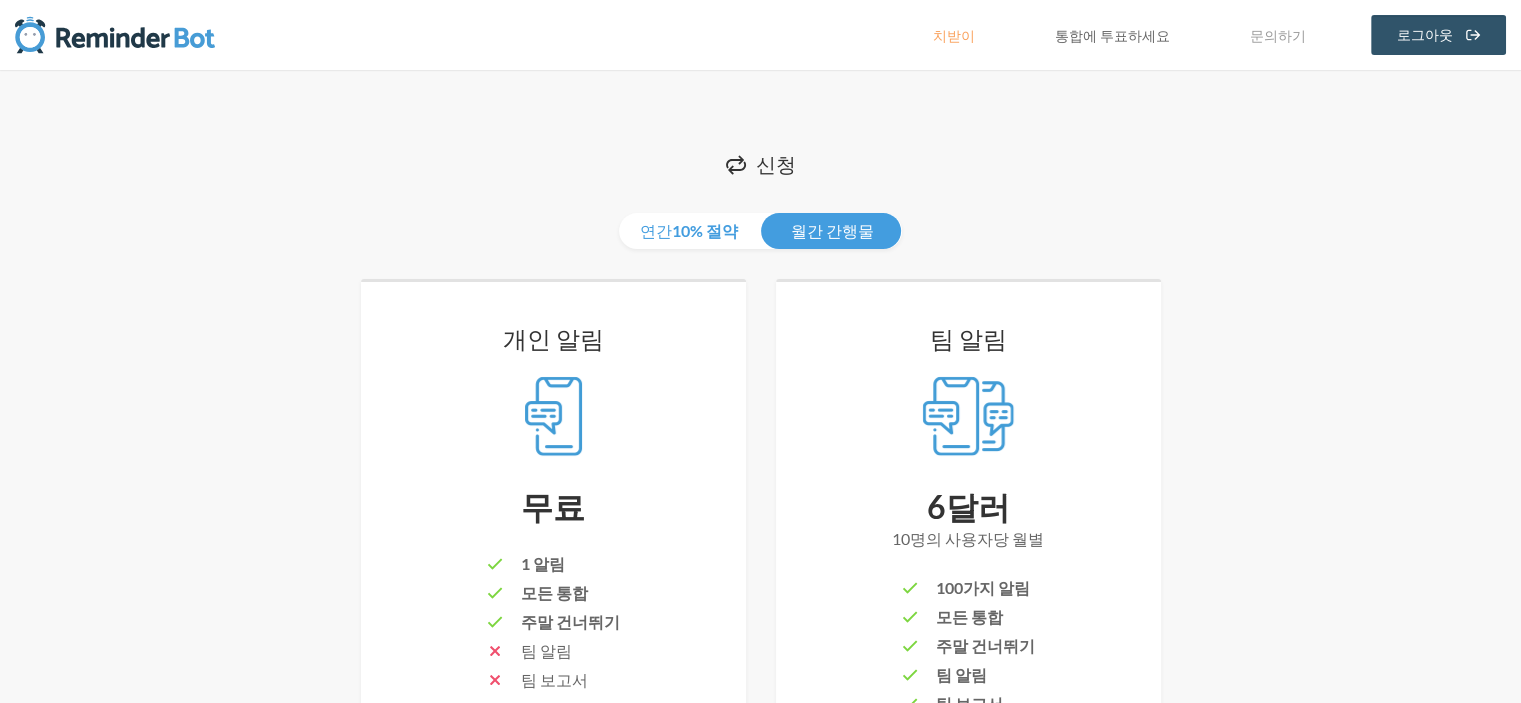 click on "통합에 투표하세요" at bounding box center [1112, 35] 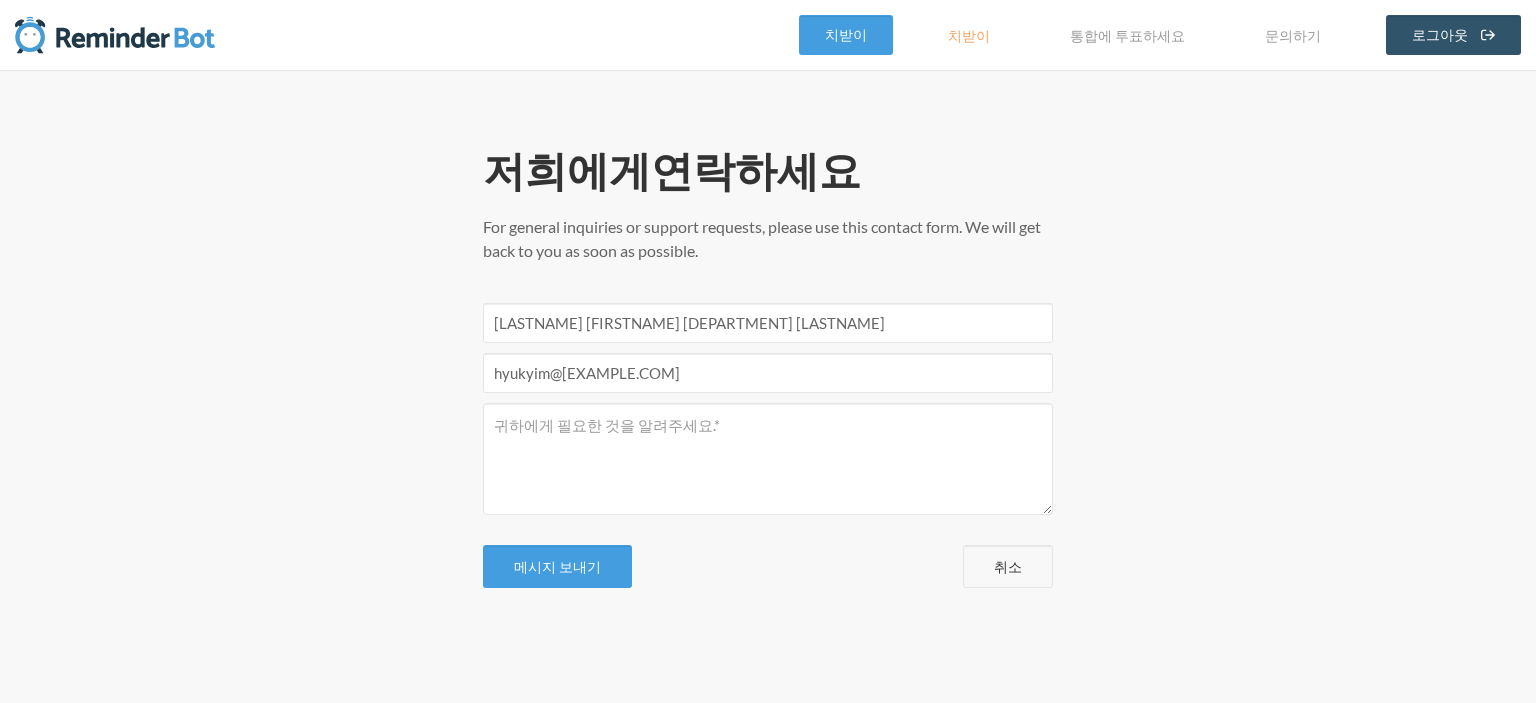 click on "치받이" at bounding box center [969, 35] 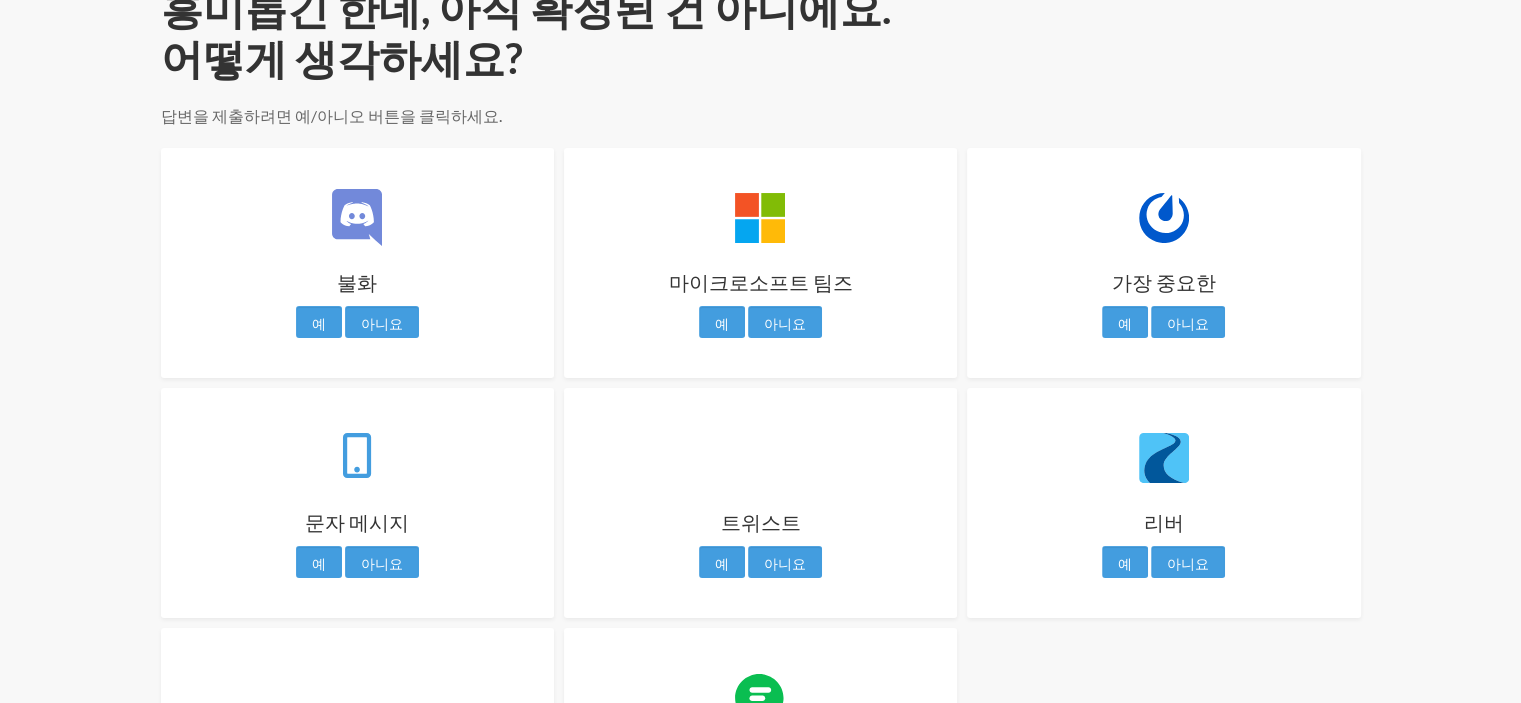 scroll, scrollTop: 4, scrollLeft: 0, axis: vertical 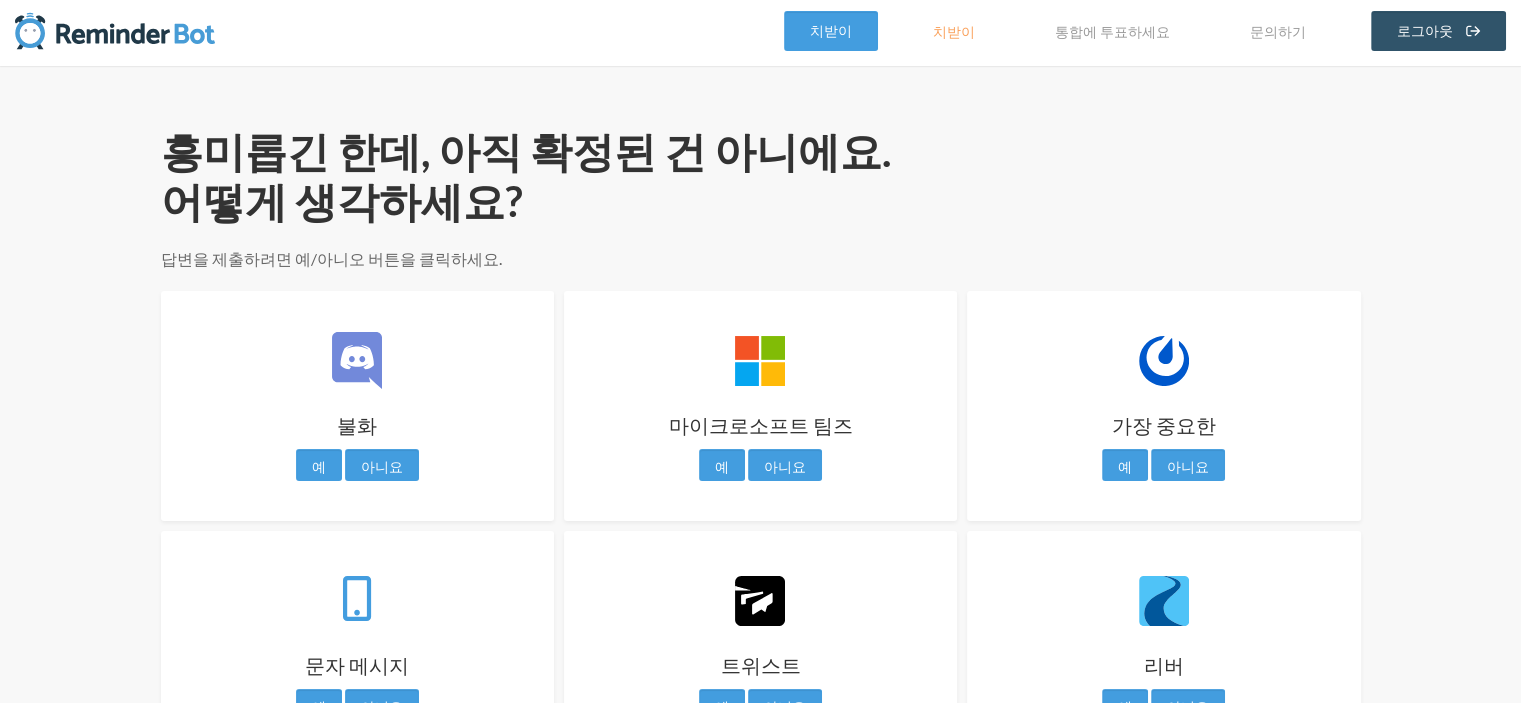 click at bounding box center (115, 31) 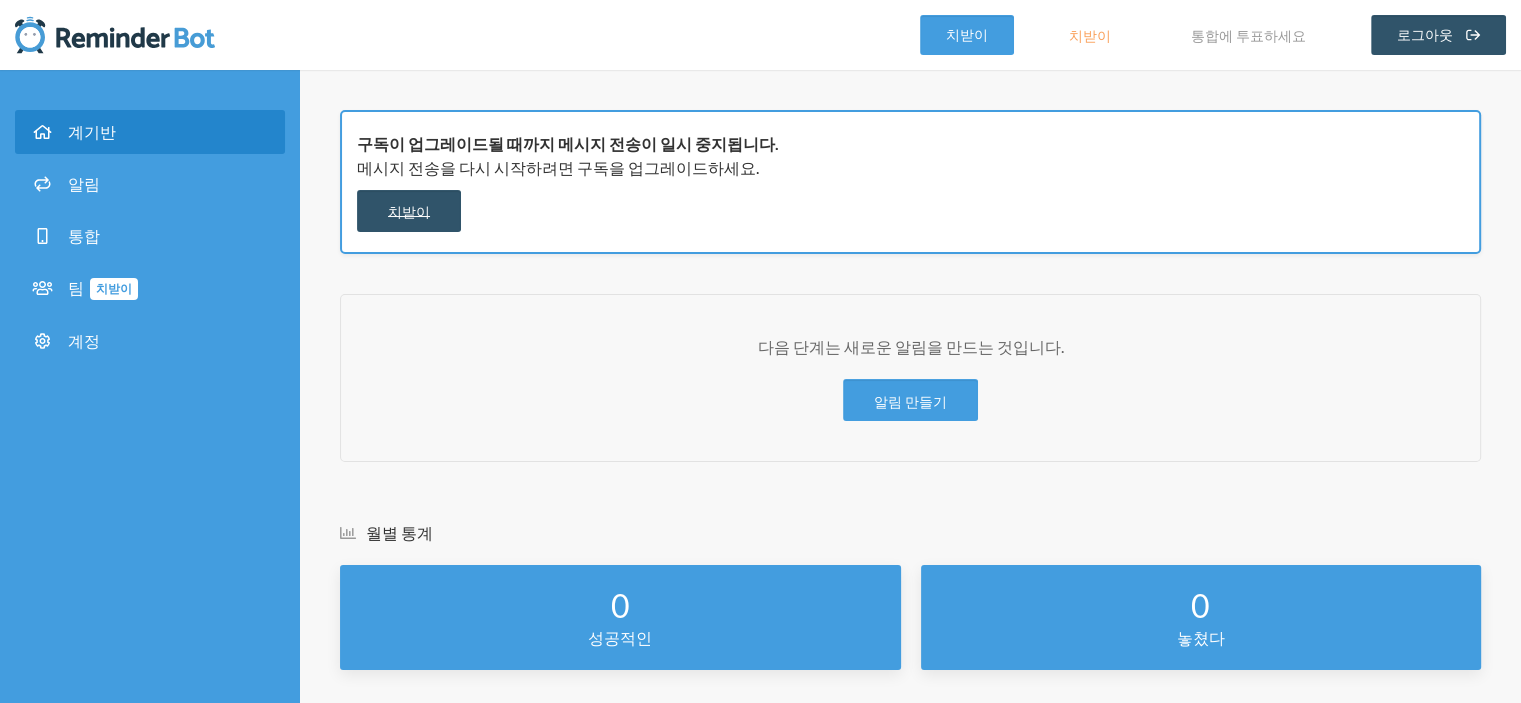 scroll, scrollTop: 100, scrollLeft: 0, axis: vertical 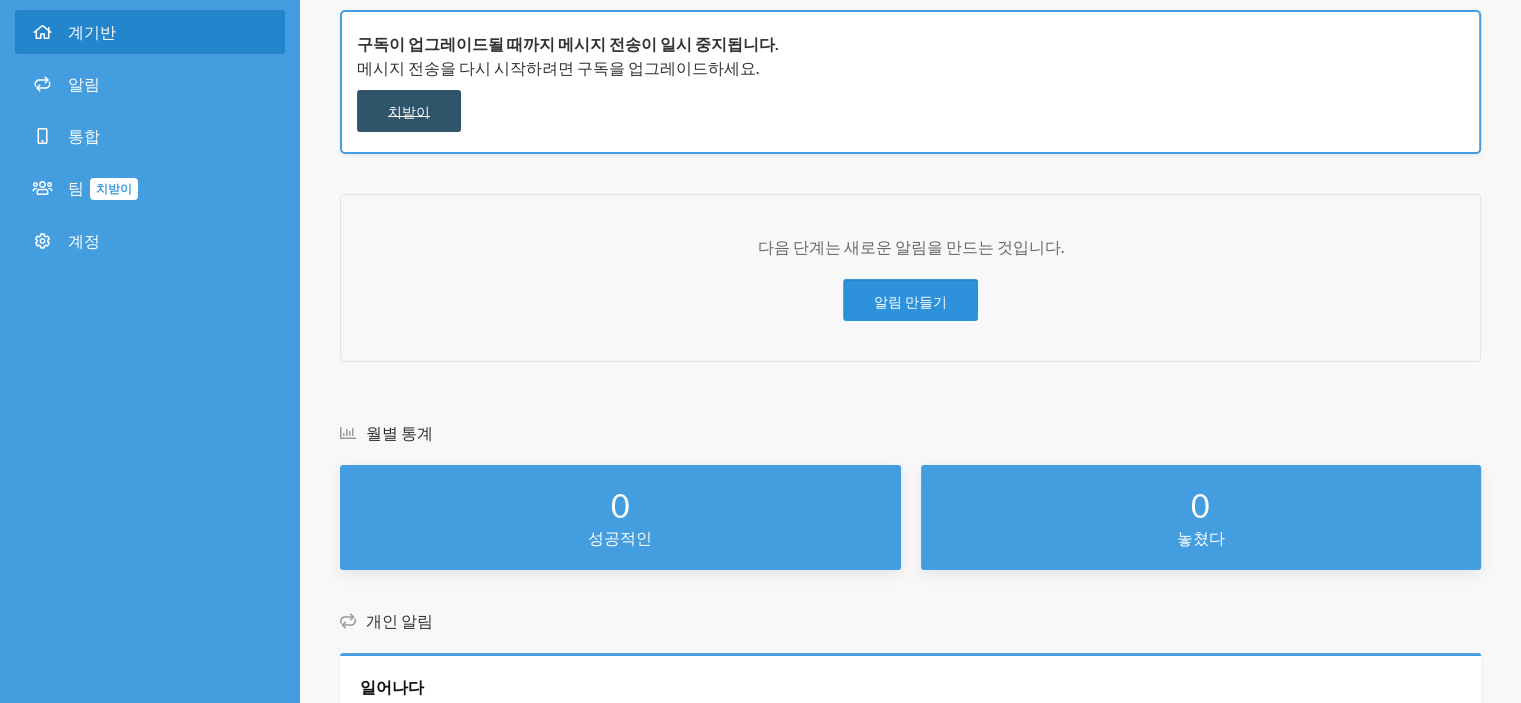 click on "알림 만들기" at bounding box center (910, 300) 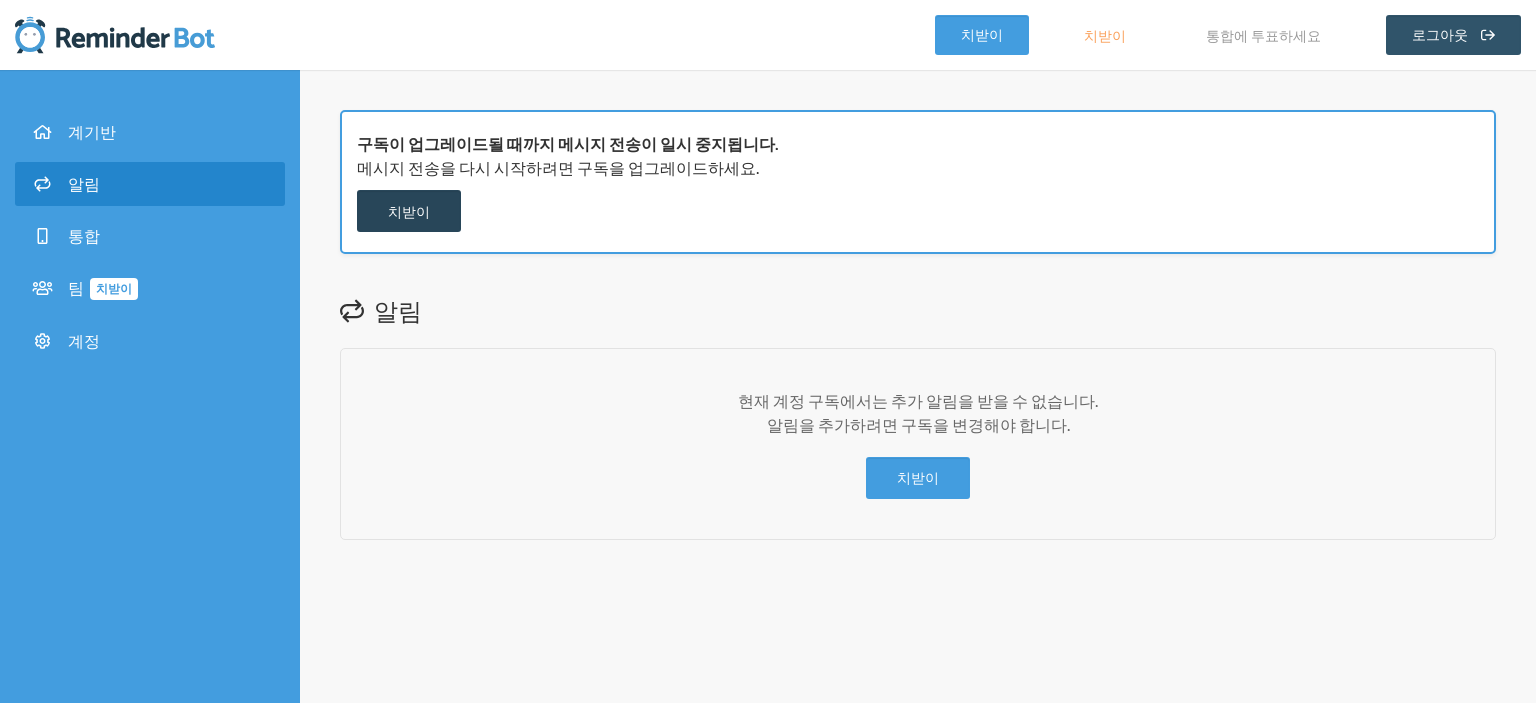 click on "치받이" at bounding box center [409, 211] 